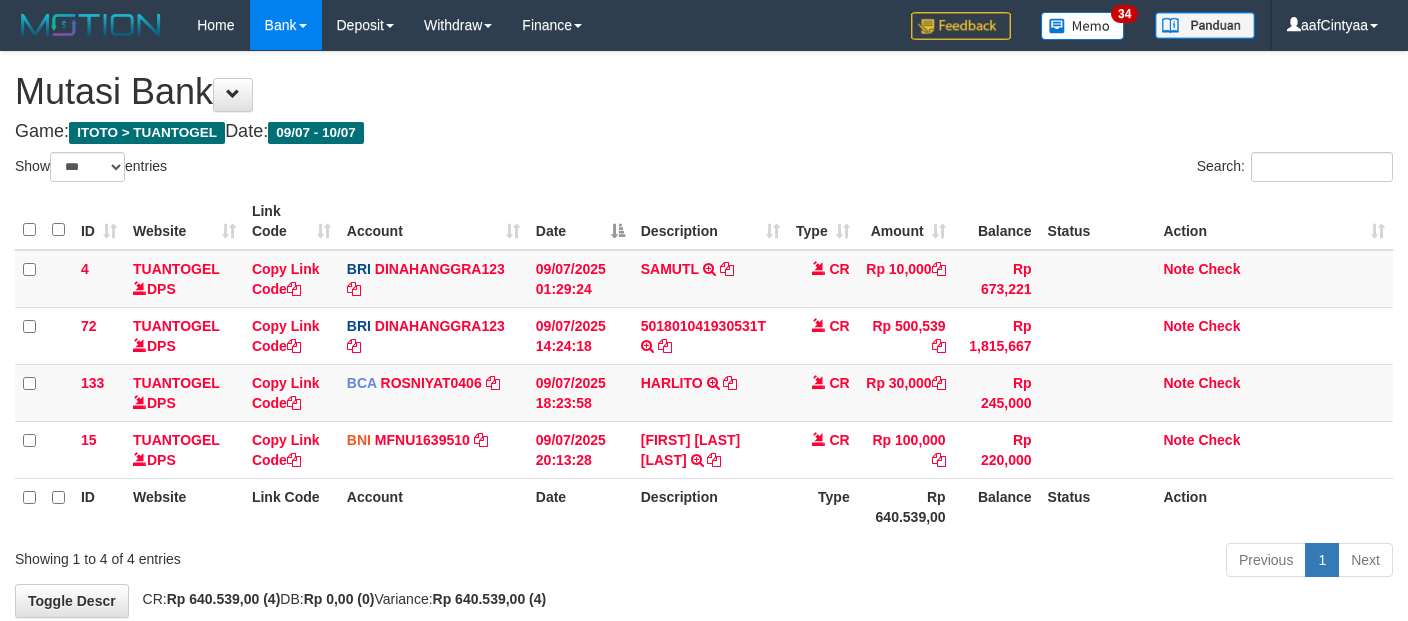 scroll, scrollTop: 108, scrollLeft: 0, axis: vertical 